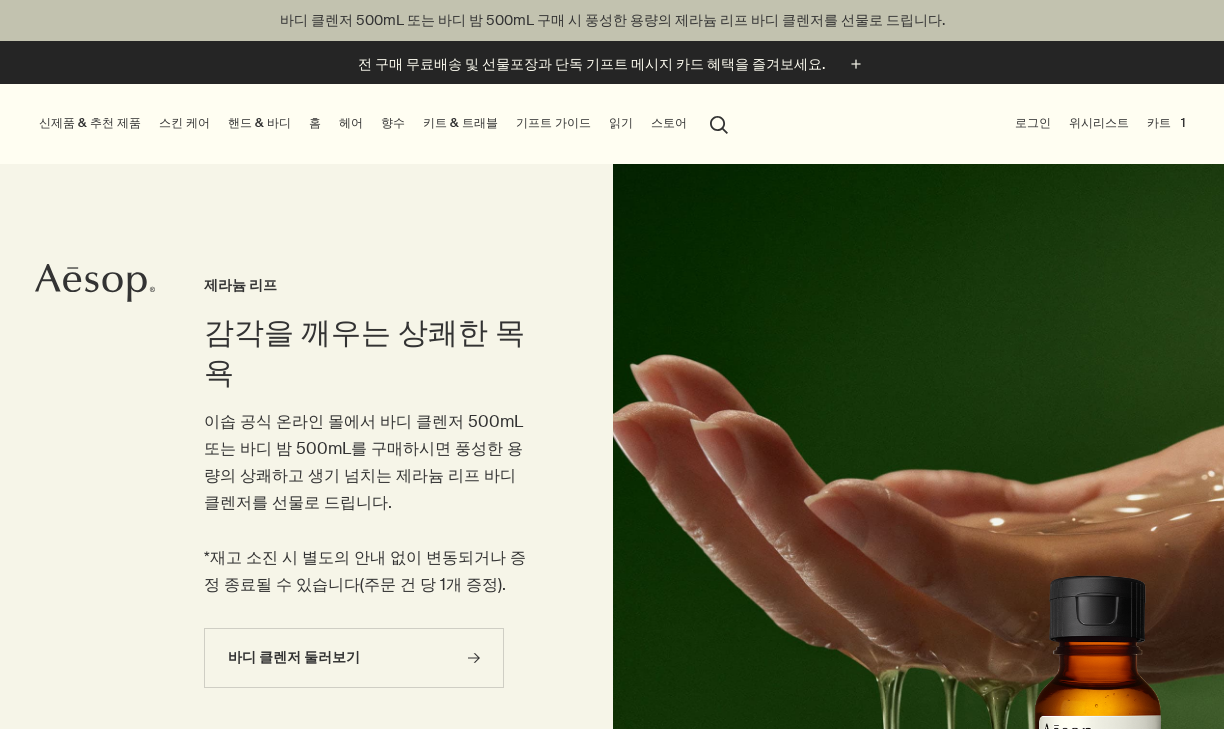 scroll, scrollTop: 0, scrollLeft: 0, axis: both 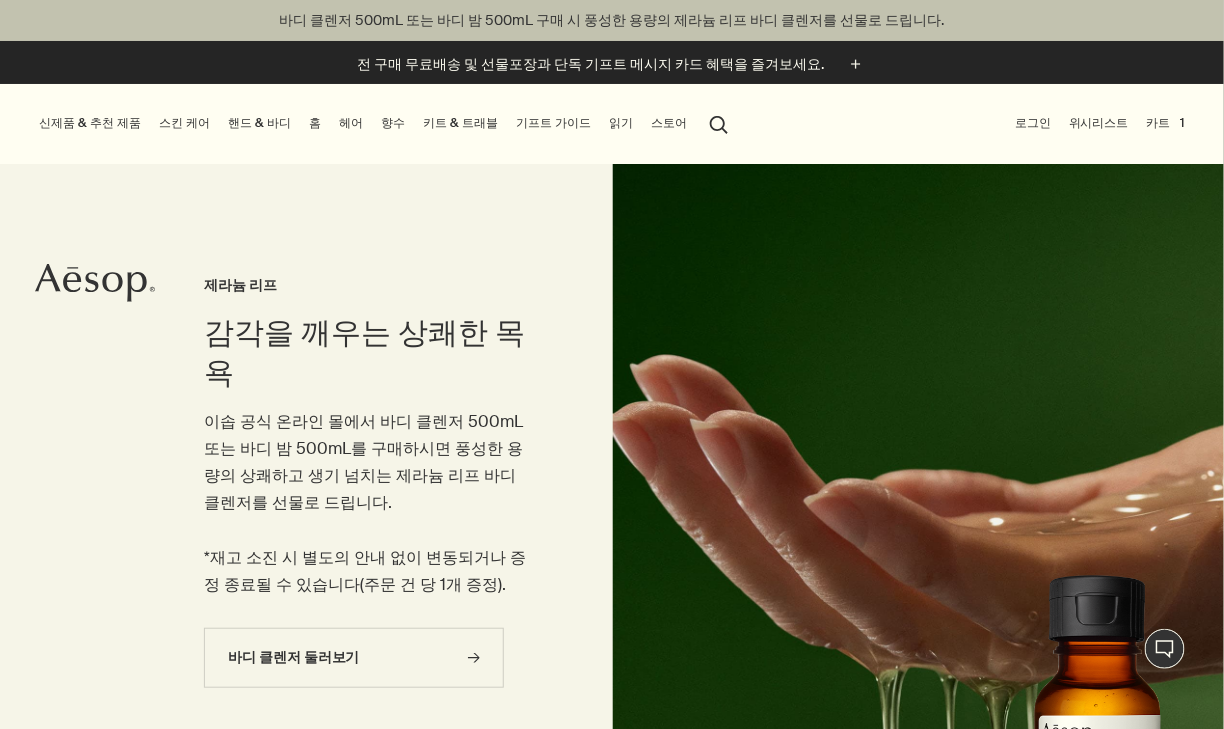 click on "스킨 케어" at bounding box center [184, 123] 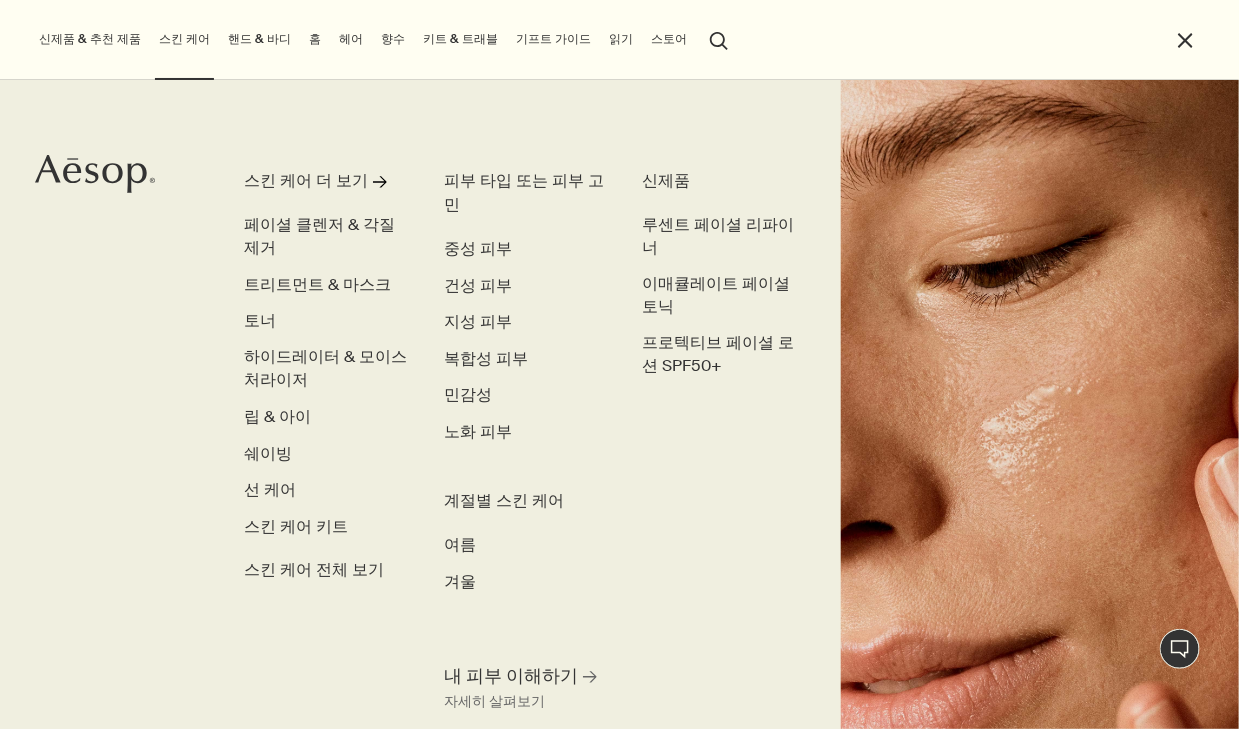 click on "핸드 & 바디" at bounding box center (259, 39) 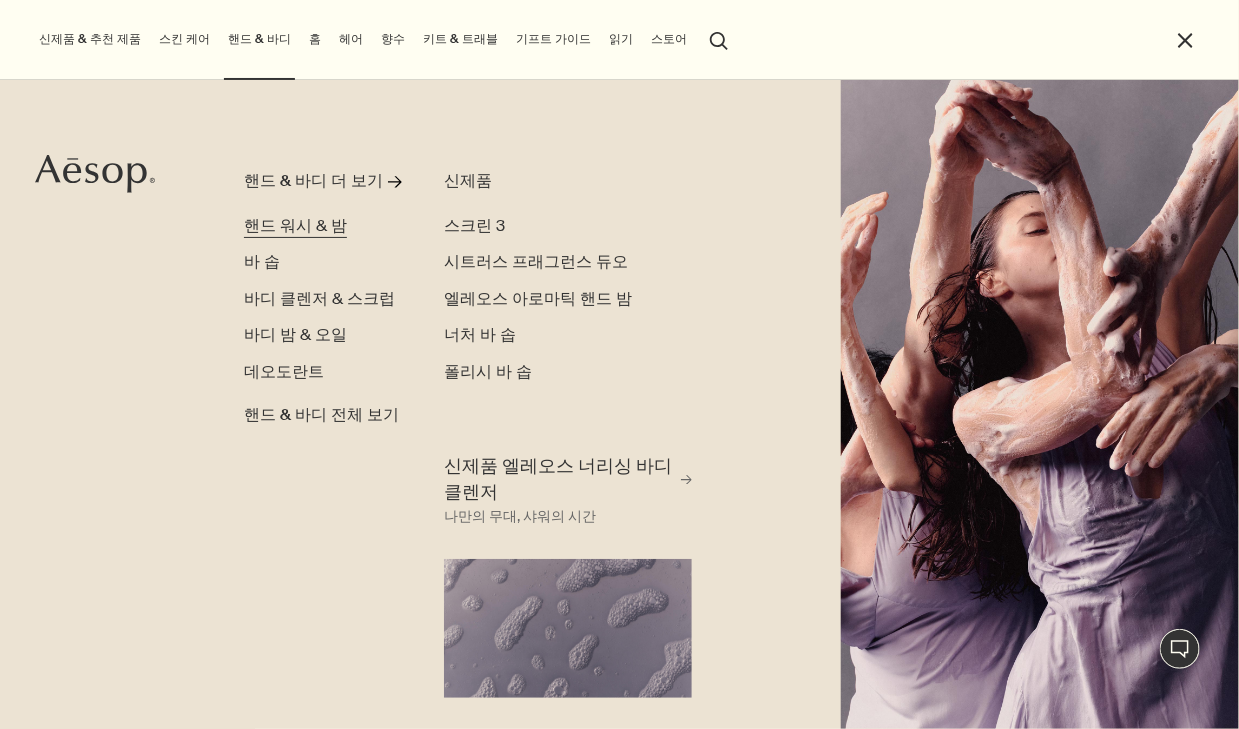 click on "핸드 워시 & 밤" at bounding box center [295, 226] 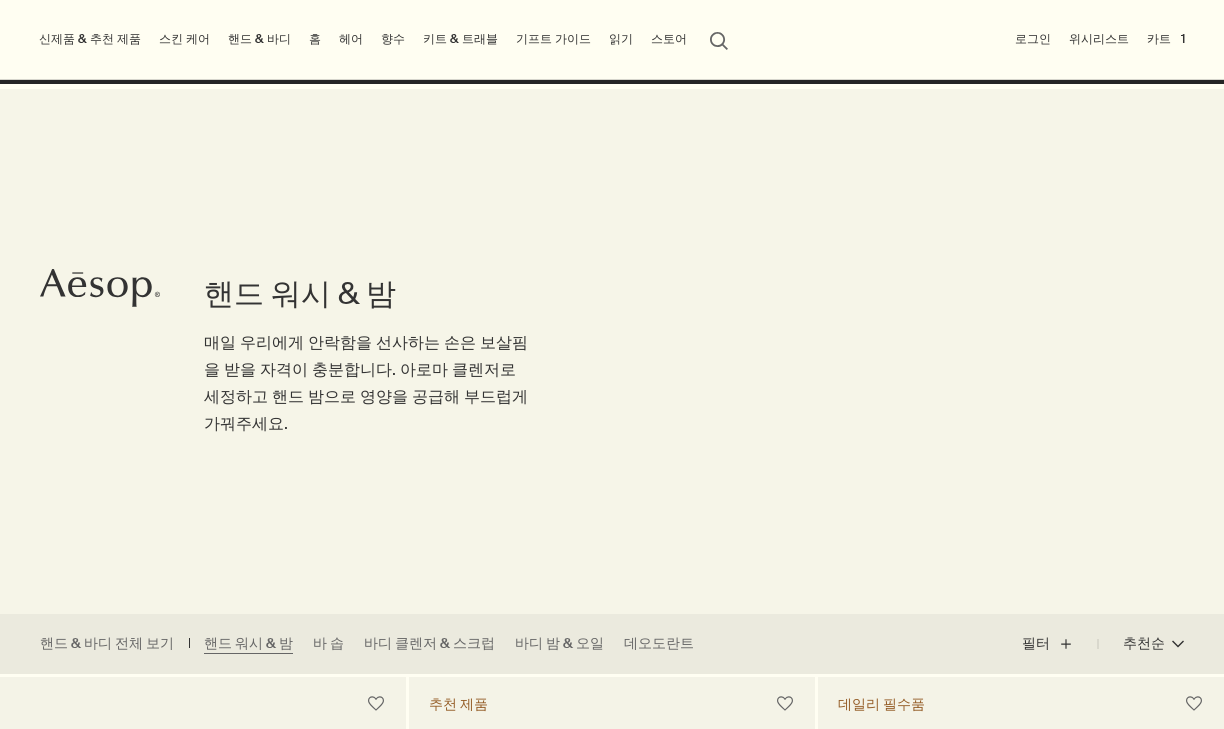 scroll, scrollTop: 700, scrollLeft: 0, axis: vertical 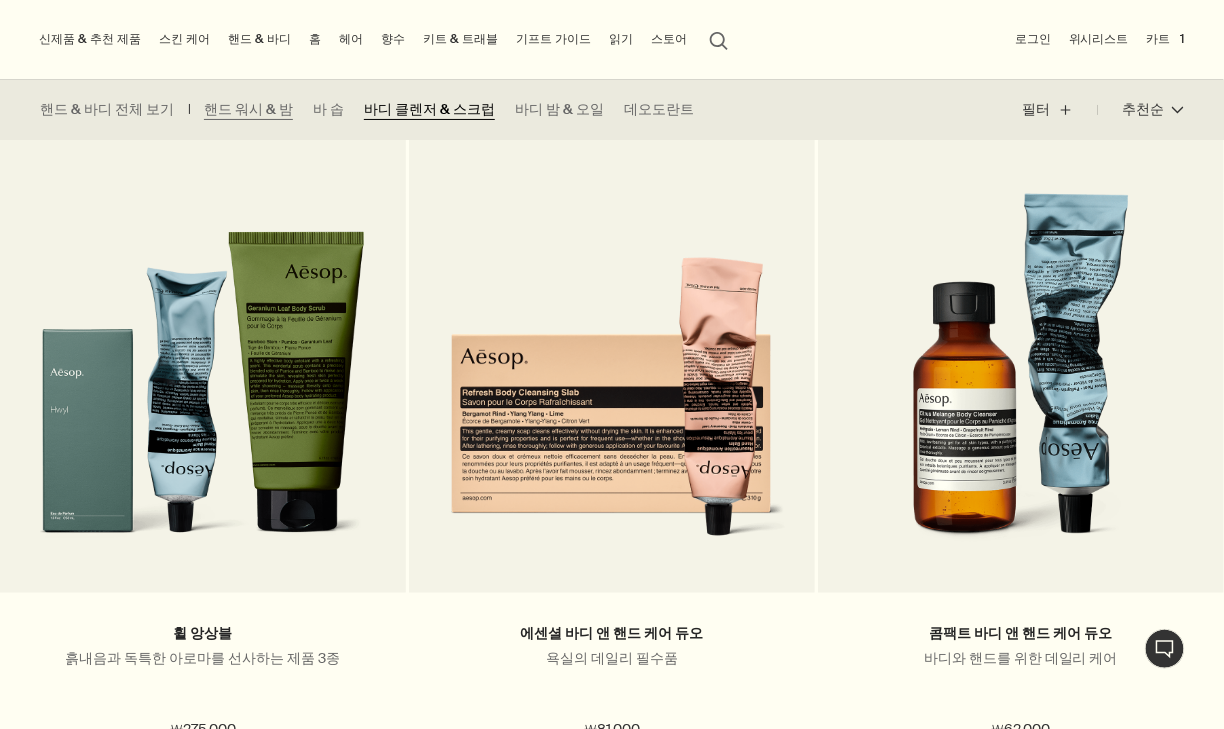 click on "바디 클렌저 & 스크럽" at bounding box center (429, 110) 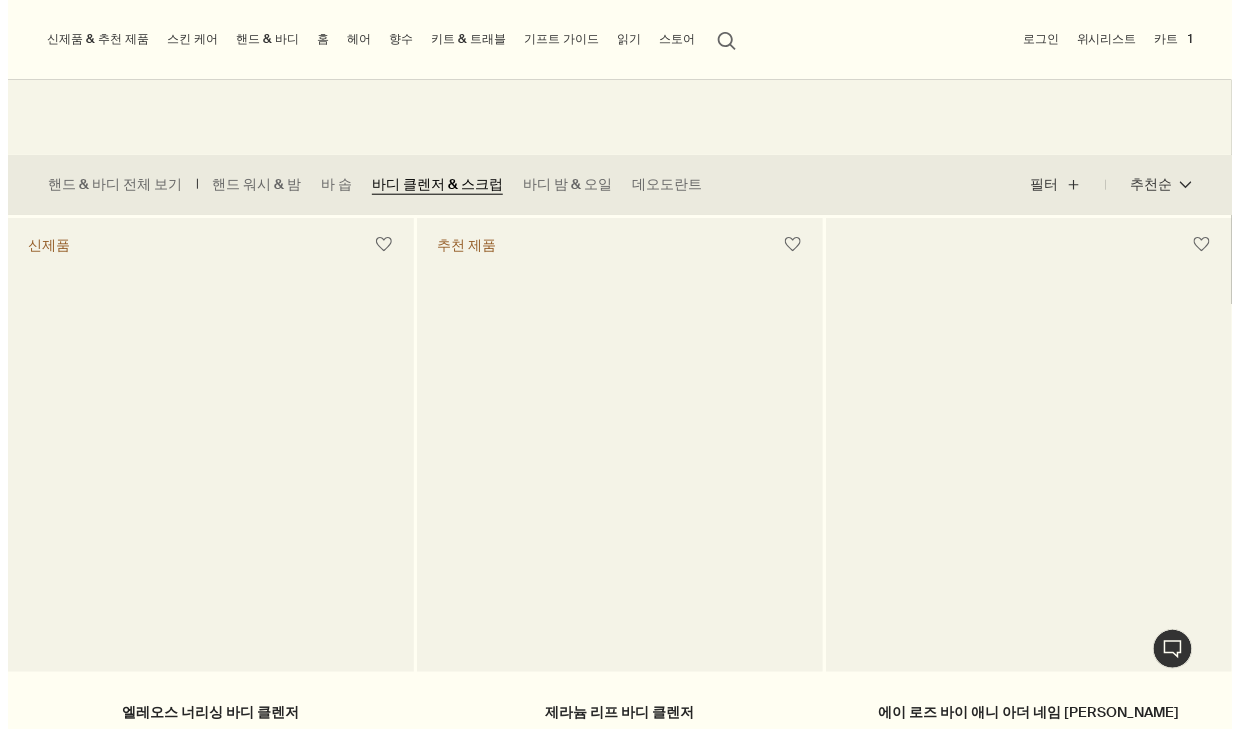 scroll, scrollTop: 0, scrollLeft: 0, axis: both 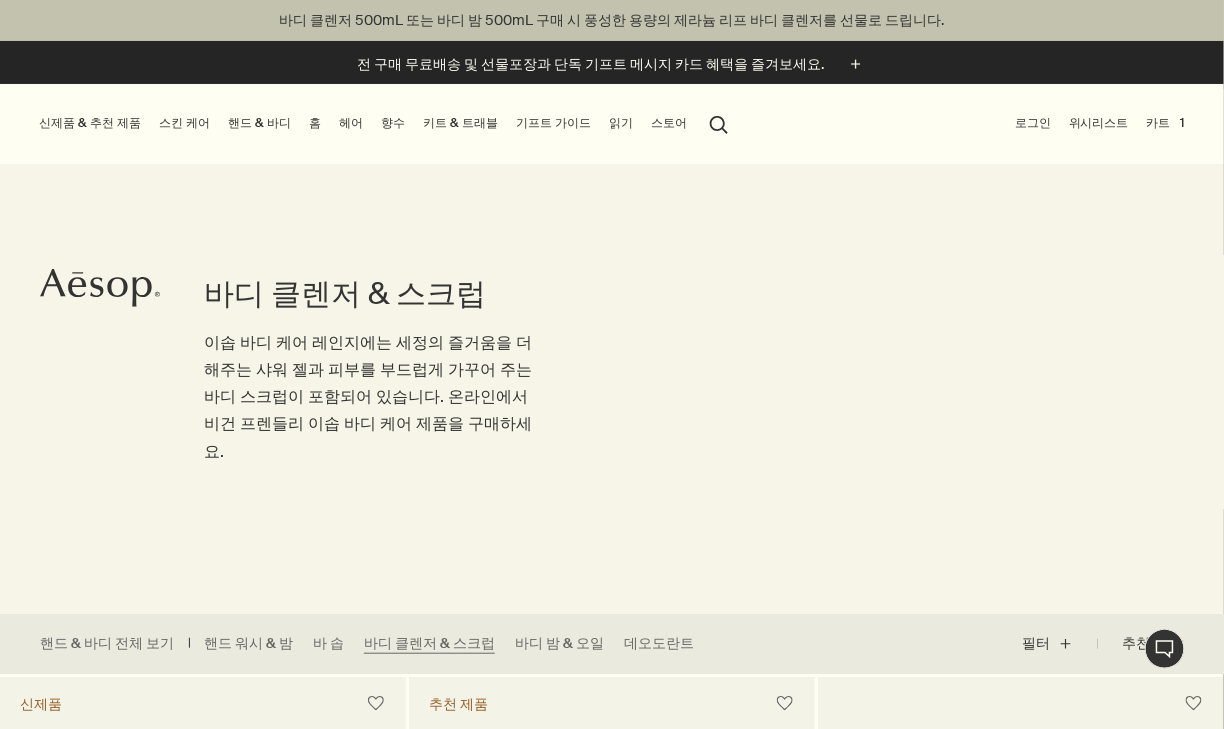 click on "핸드 & 바디" at bounding box center (259, 123) 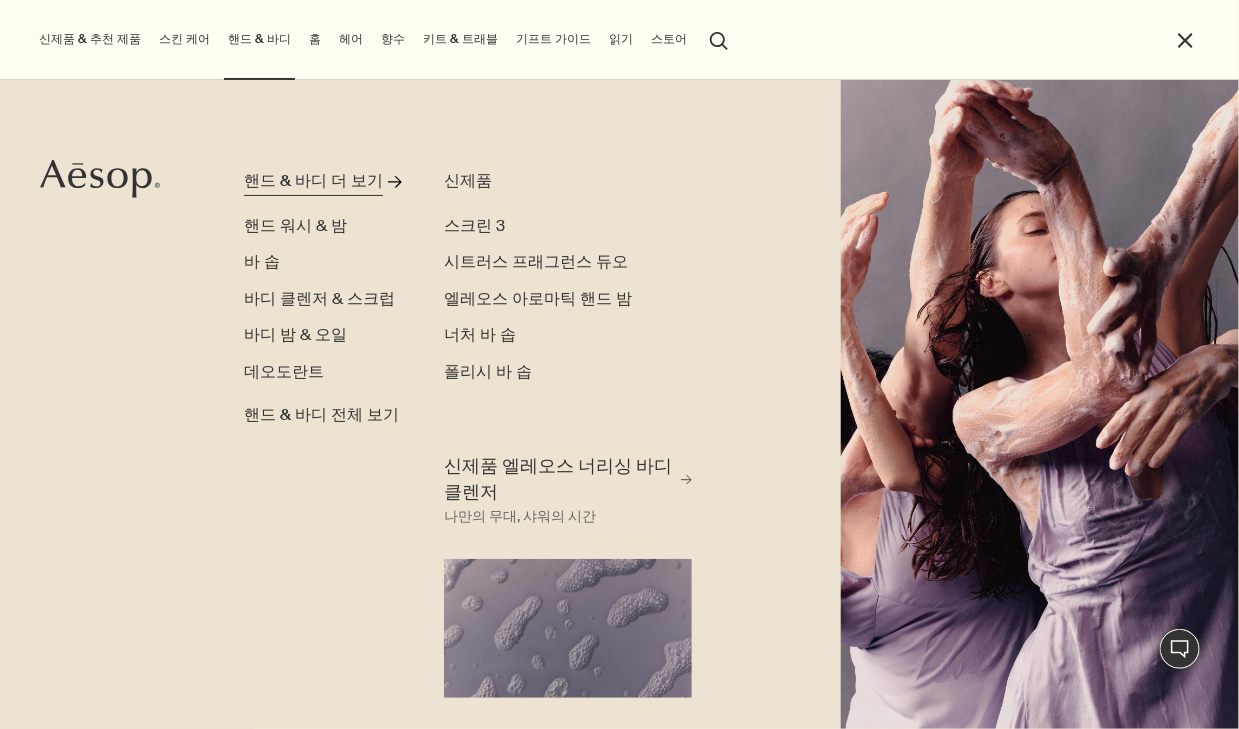 click on "핸드 & 바디 더 보기" at bounding box center (313, 182) 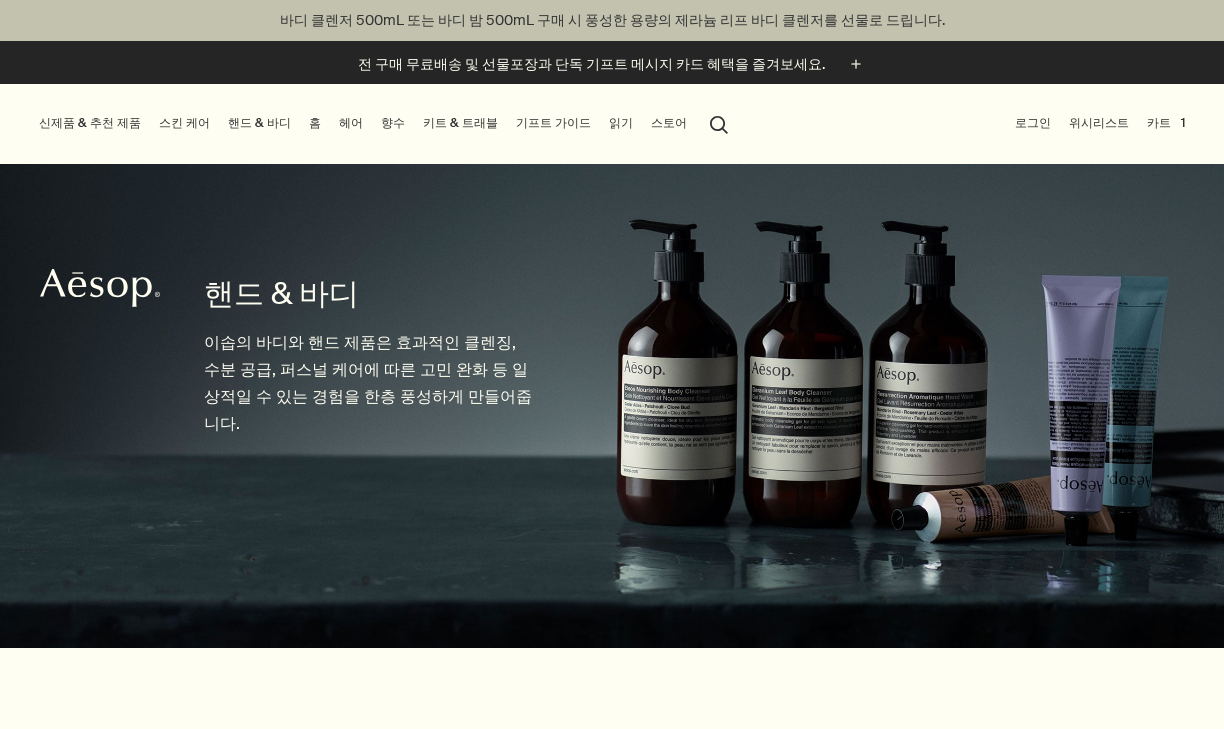 scroll, scrollTop: 0, scrollLeft: 0, axis: both 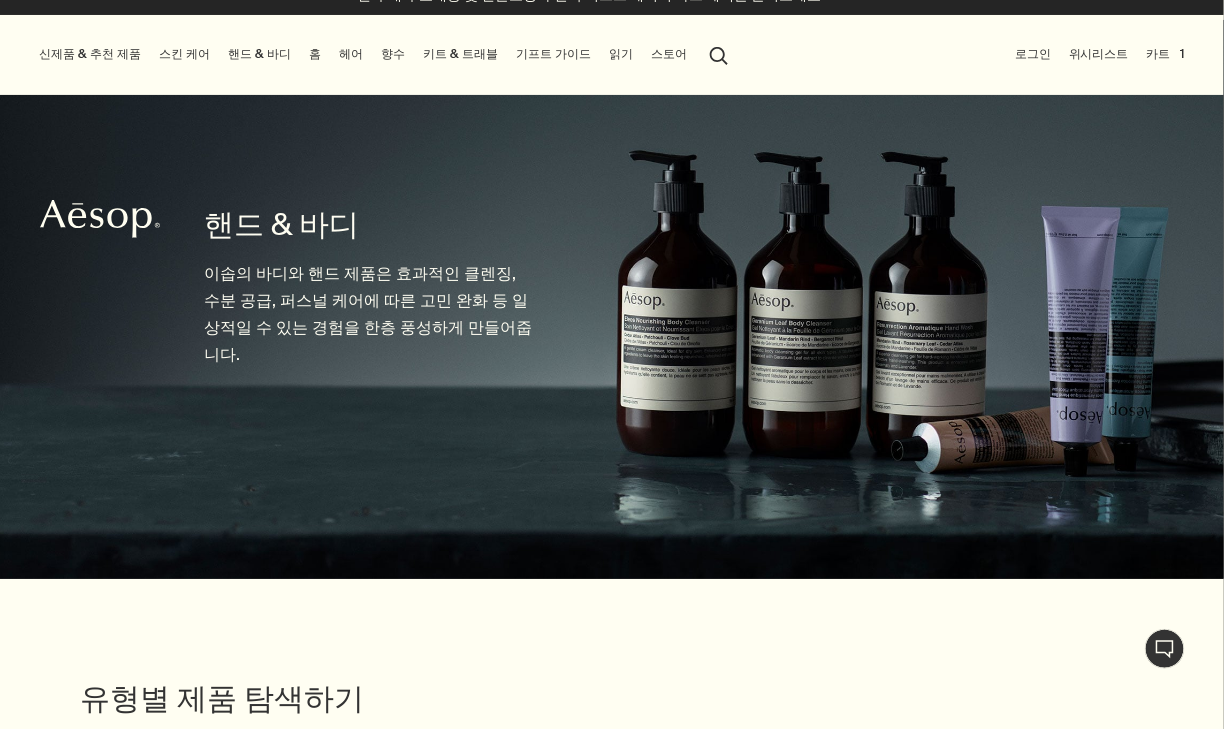 click on "핸드 & 바디" at bounding box center (259, 54) 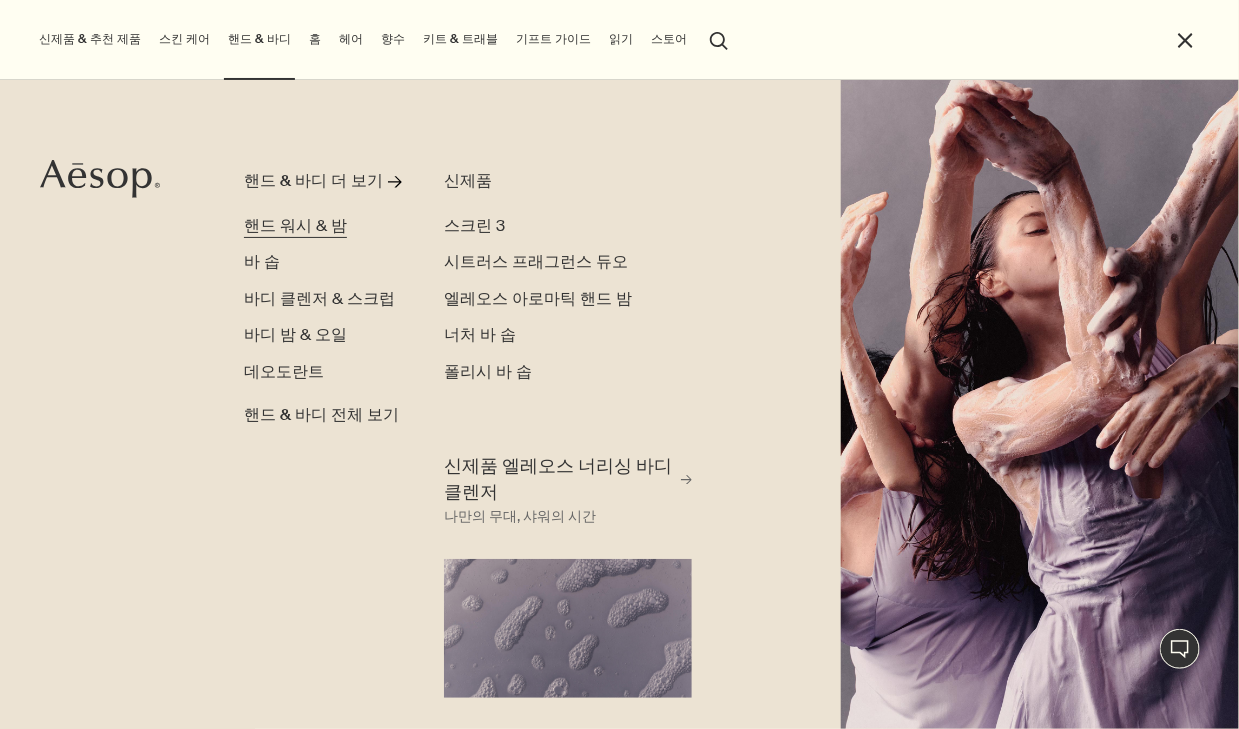 click on "핸드 워시 & 밤" at bounding box center [295, 226] 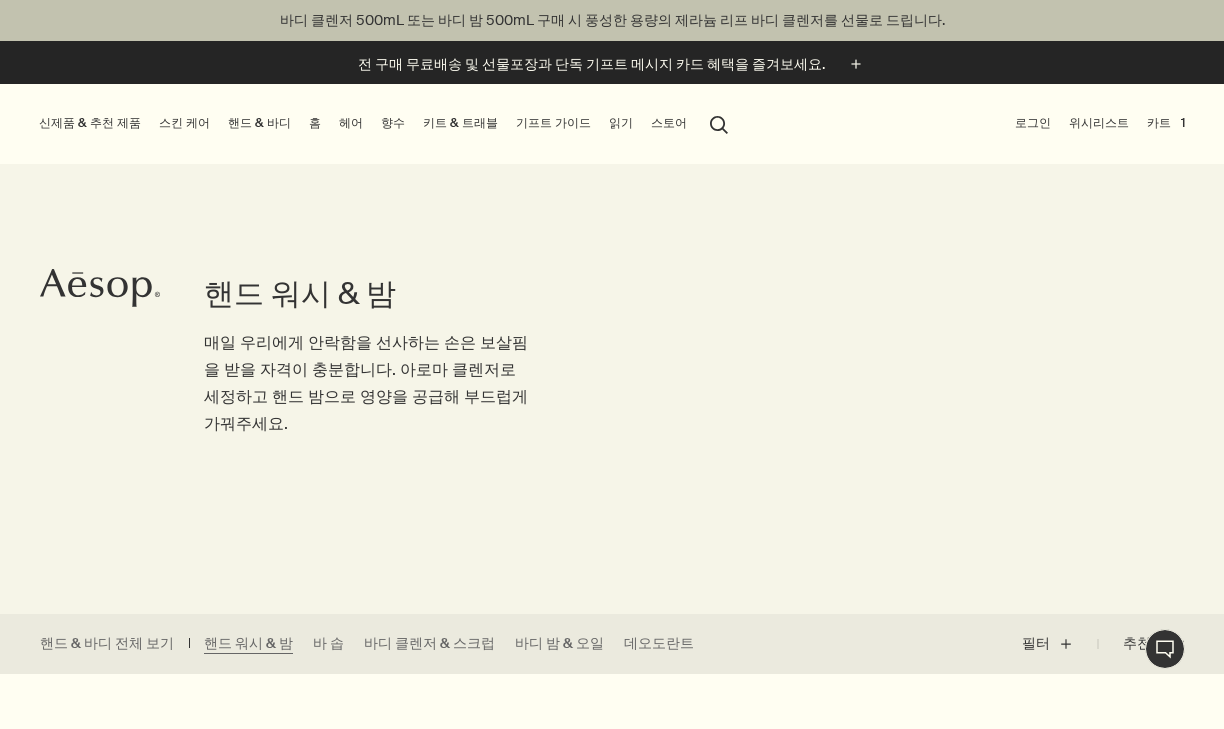 scroll, scrollTop: 0, scrollLeft: 0, axis: both 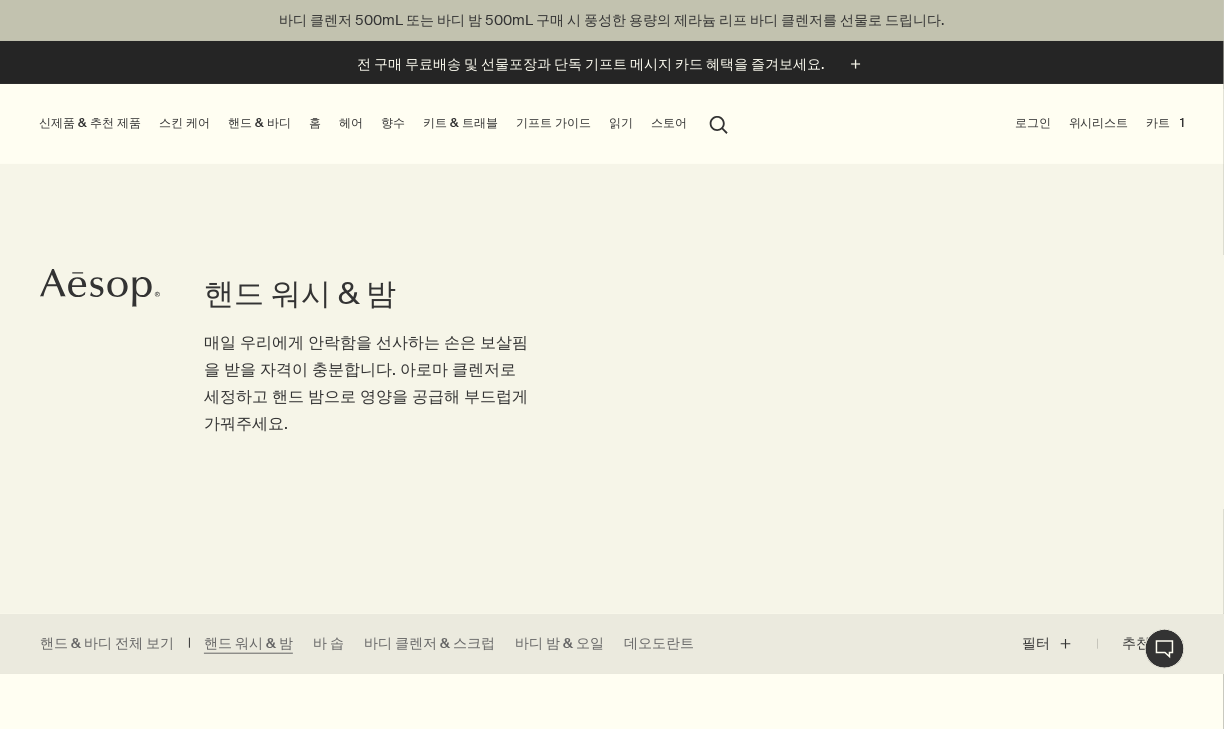 click on "핸드 & 바디" at bounding box center (259, 123) 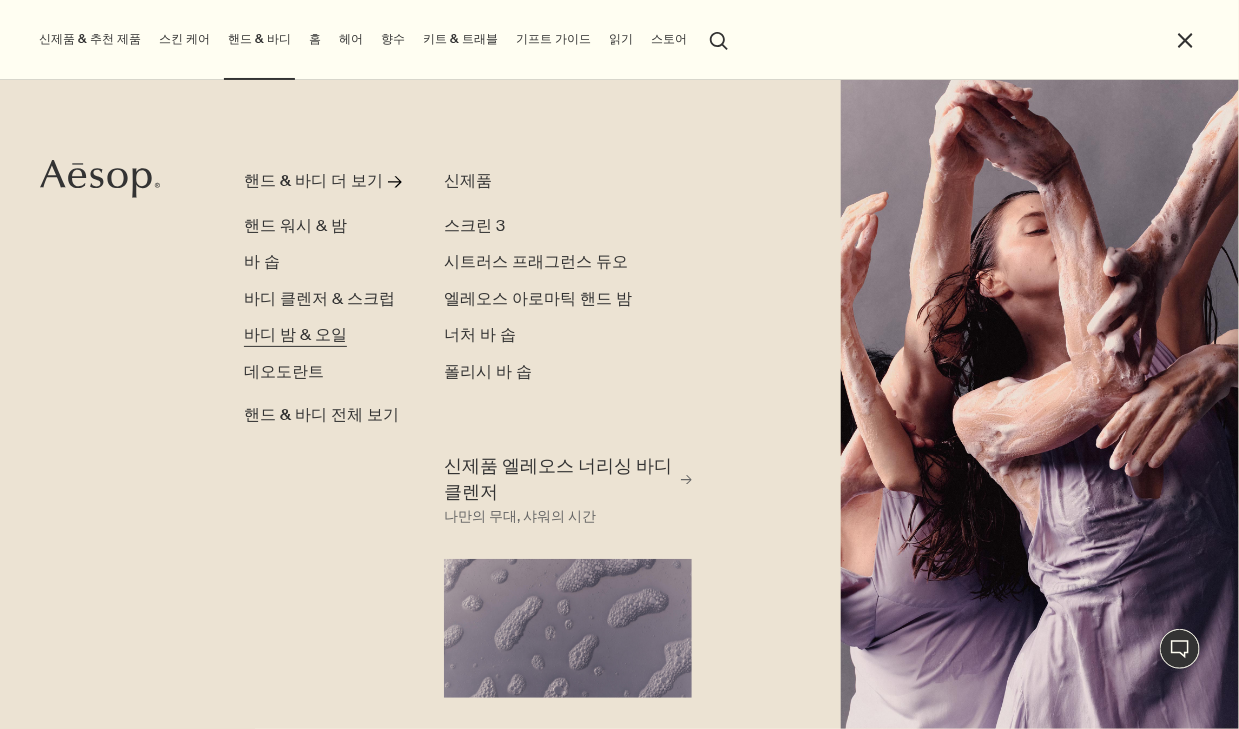 click on "바디 밤 & 오일" at bounding box center (295, 335) 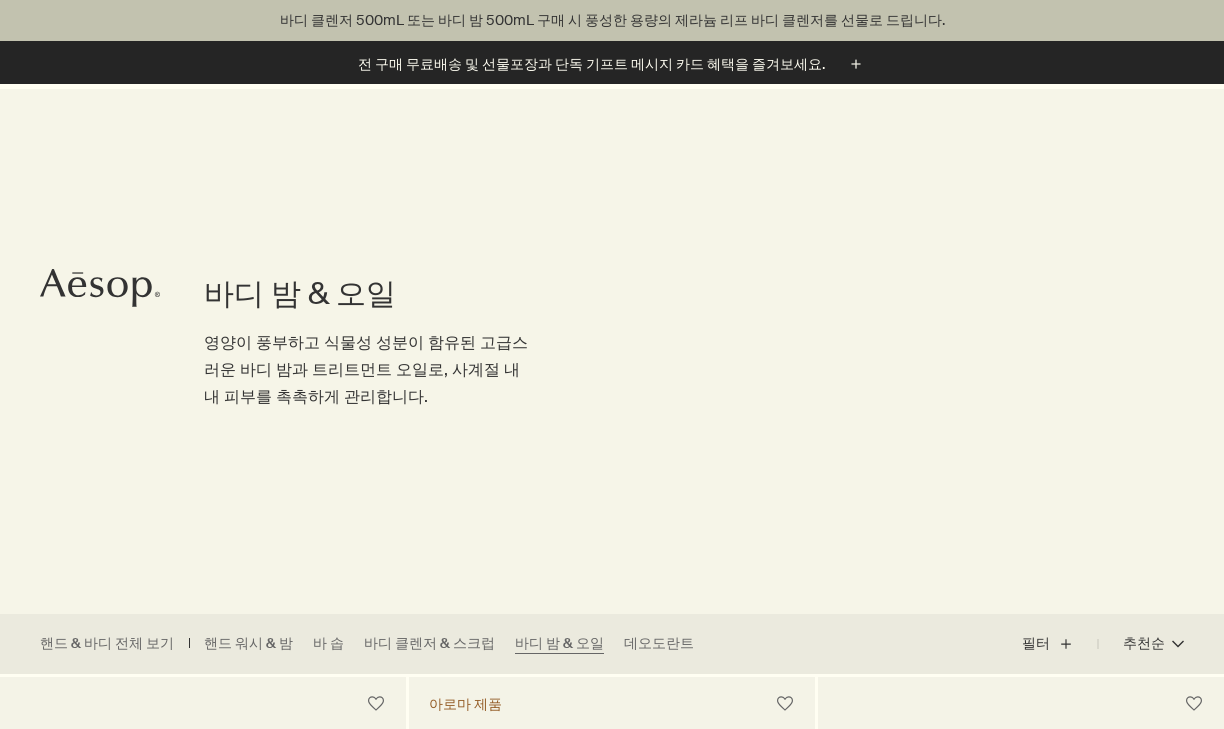 scroll, scrollTop: 600, scrollLeft: 0, axis: vertical 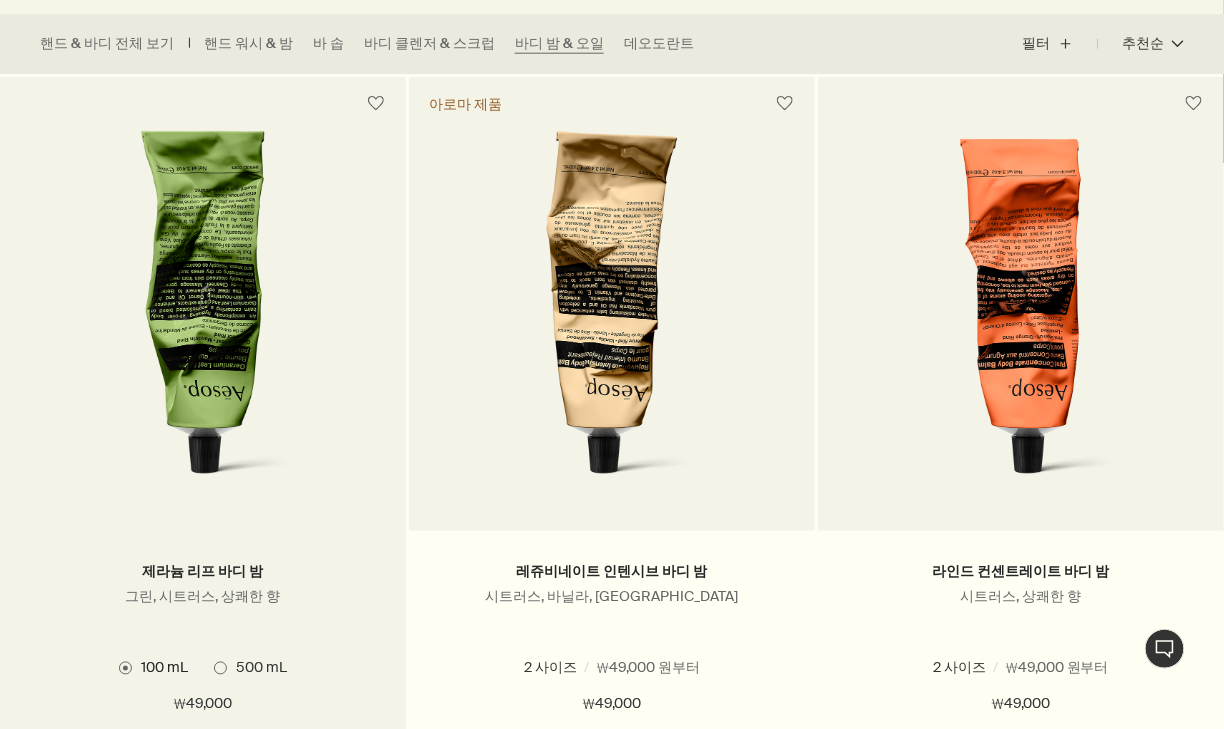 click at bounding box center (202, 316) 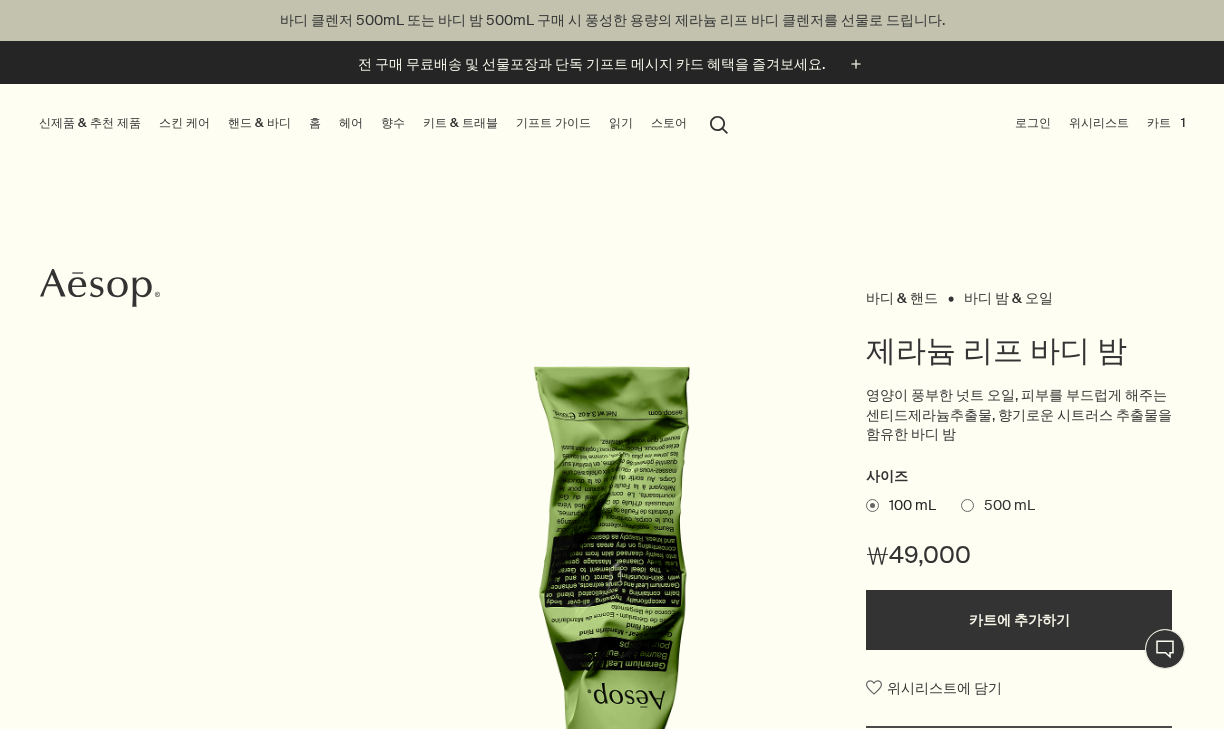 scroll, scrollTop: 0, scrollLeft: 0, axis: both 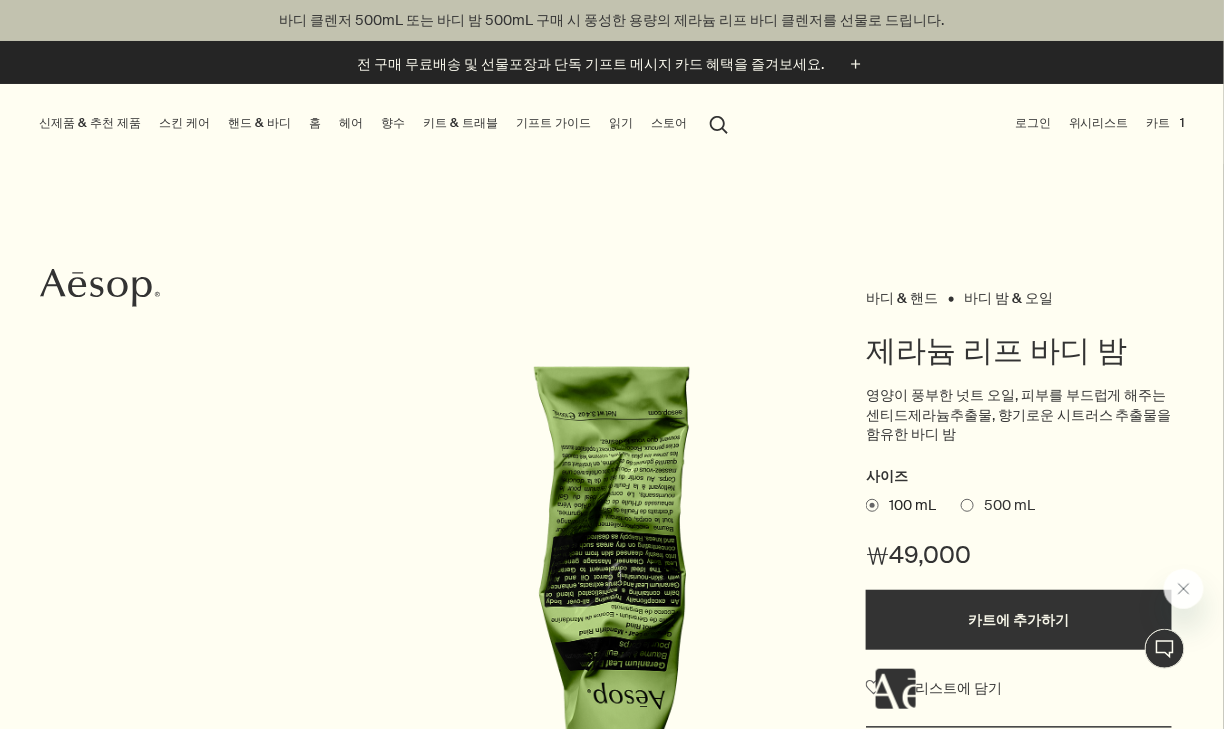 click on "핸드 & 바디" at bounding box center [259, 123] 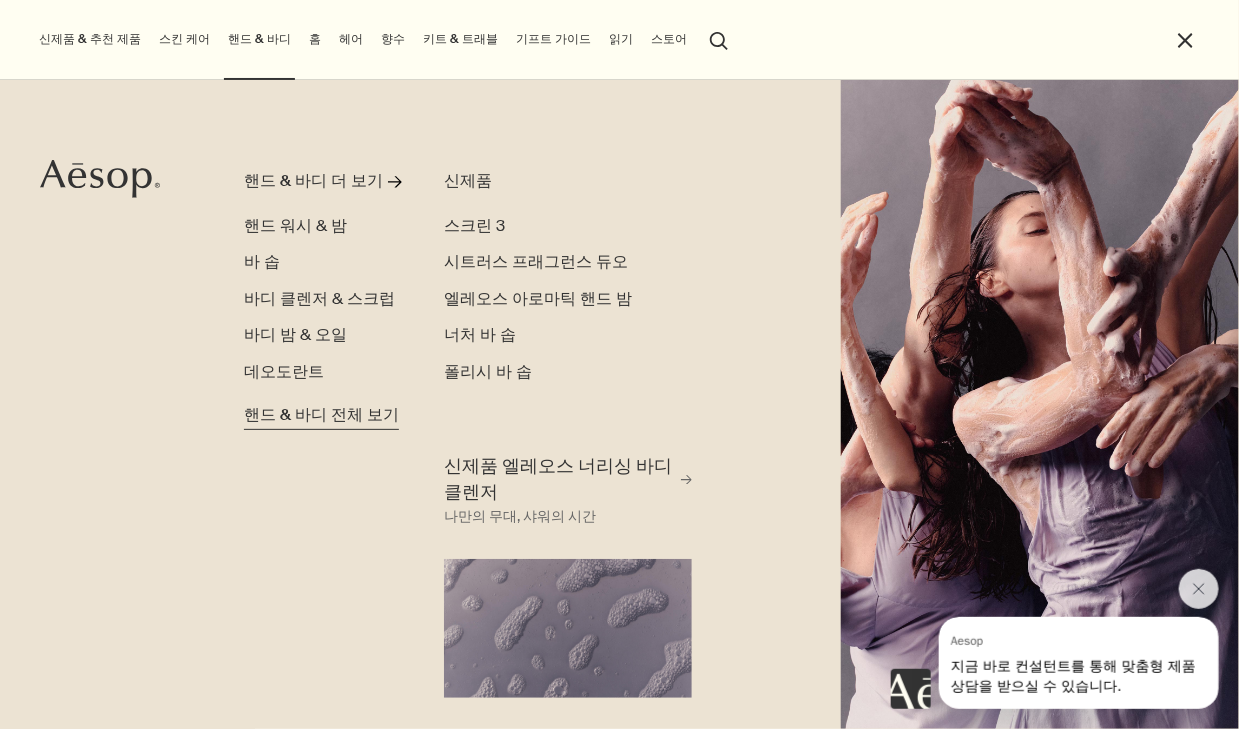 click on "핸드 & 바디 전체 보기" at bounding box center [321, 416] 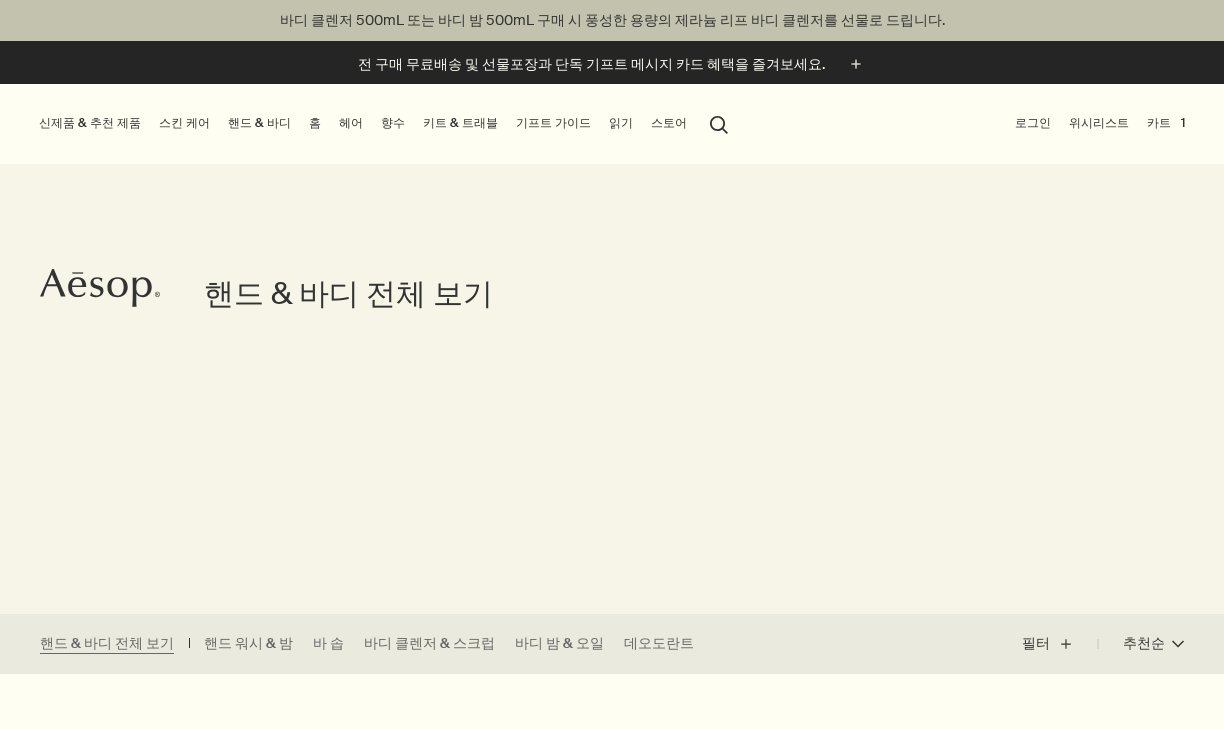scroll, scrollTop: 0, scrollLeft: 0, axis: both 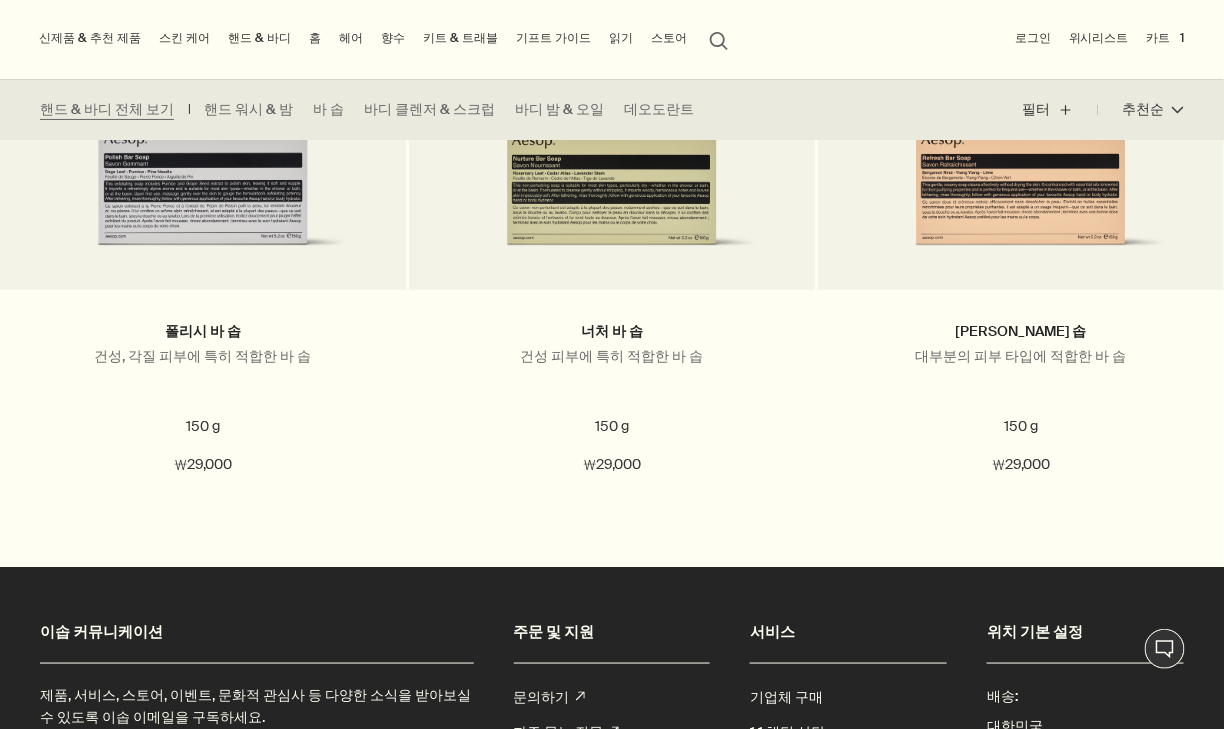 click on "핸드 & 바디" at bounding box center (259, 39) 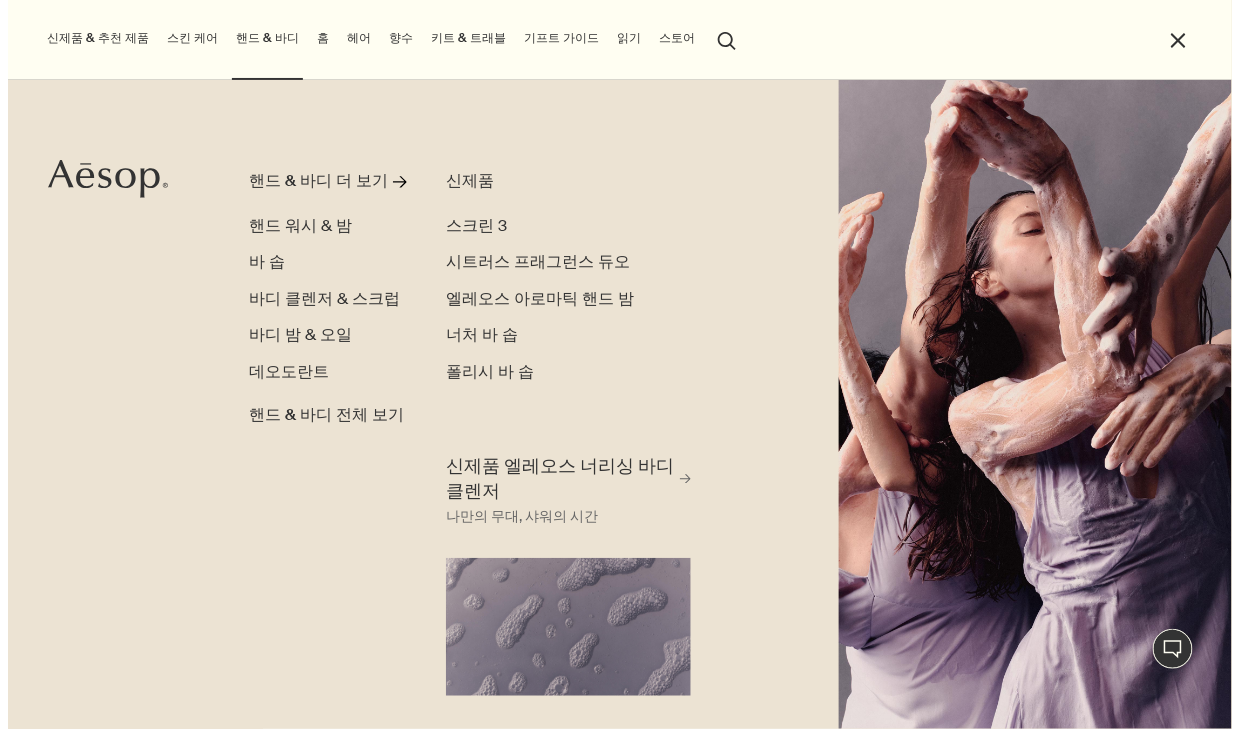 scroll, scrollTop: 6706, scrollLeft: 0, axis: vertical 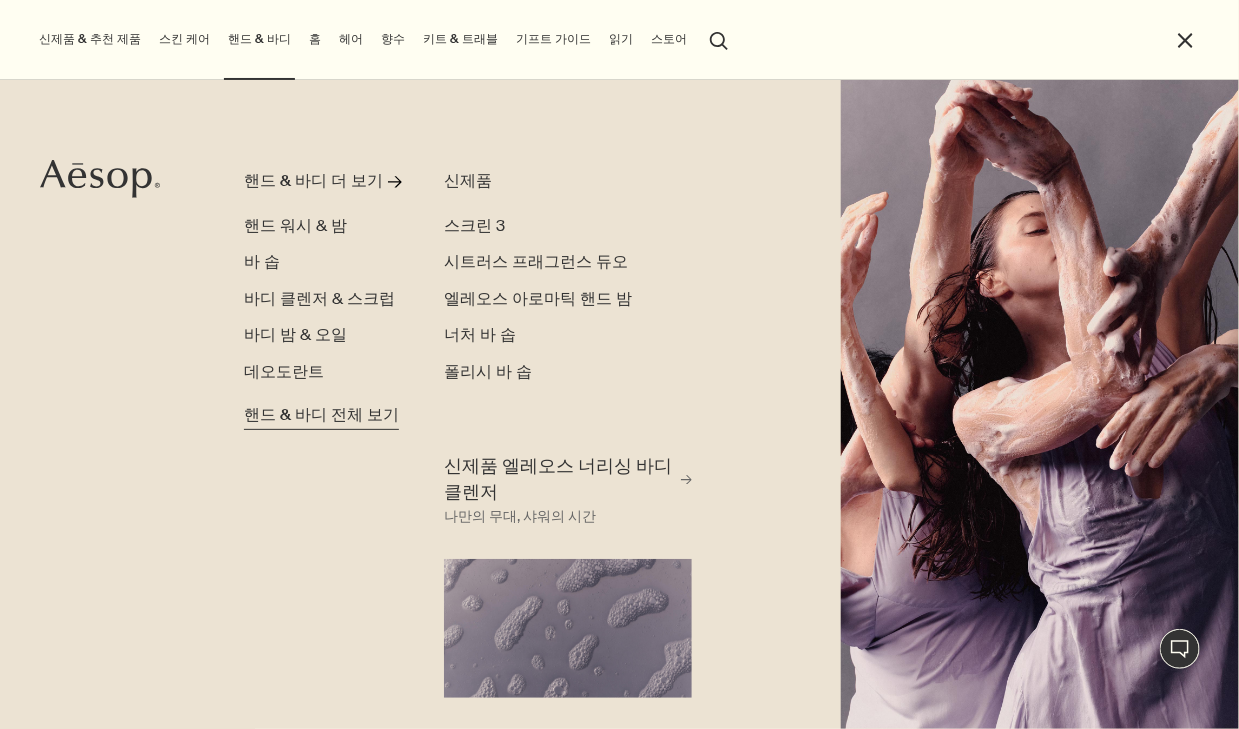 click on "핸드 & 바디 전체 보기" at bounding box center (321, 416) 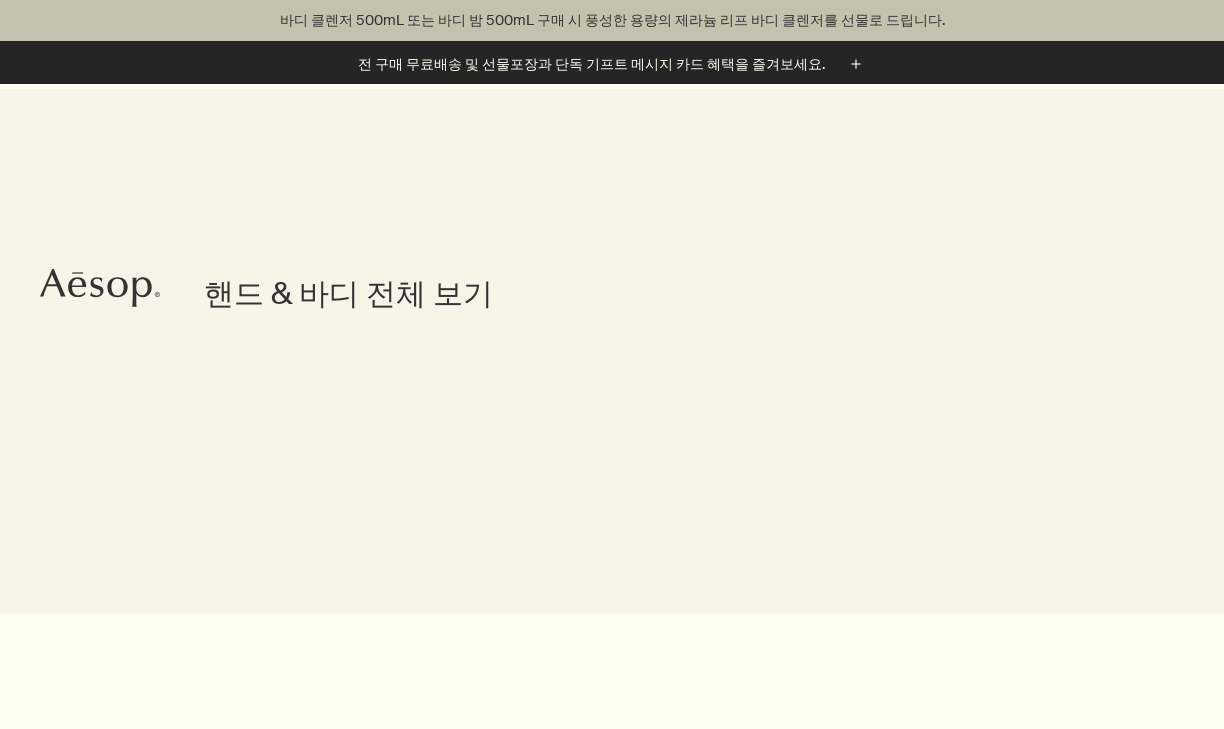 scroll, scrollTop: 800, scrollLeft: 0, axis: vertical 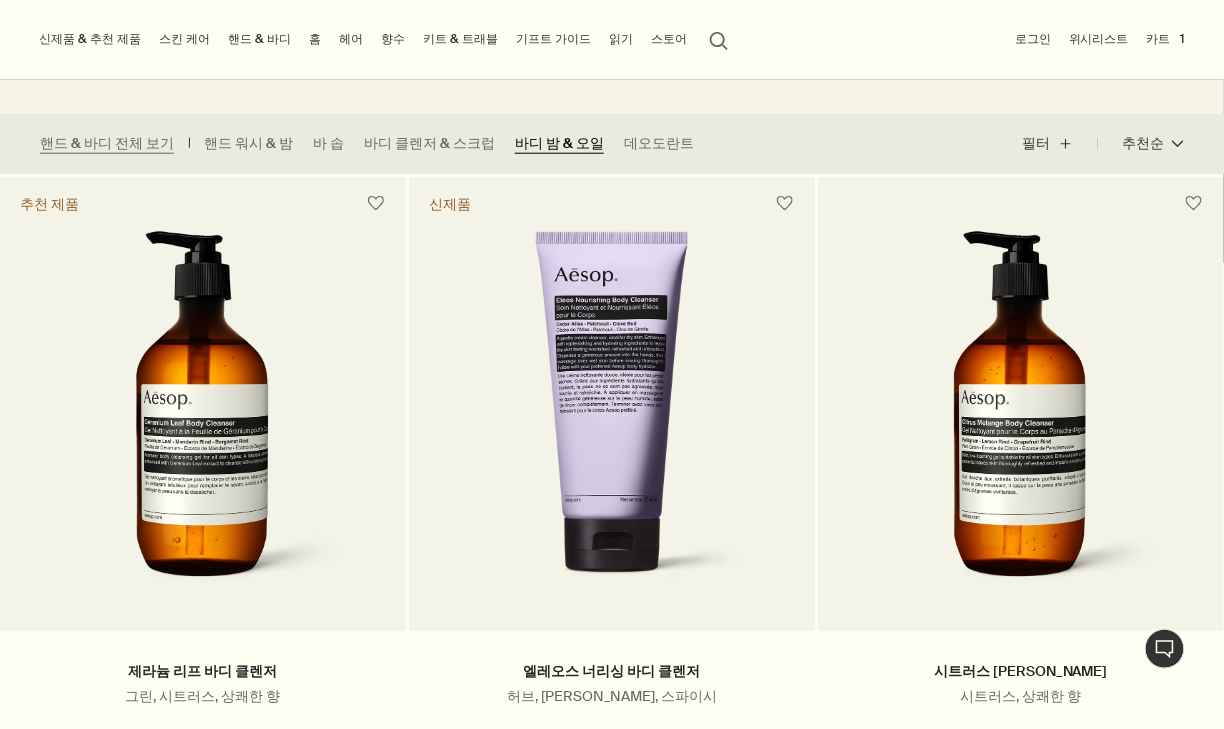 click on "바디 밤 & 오일" at bounding box center [559, 144] 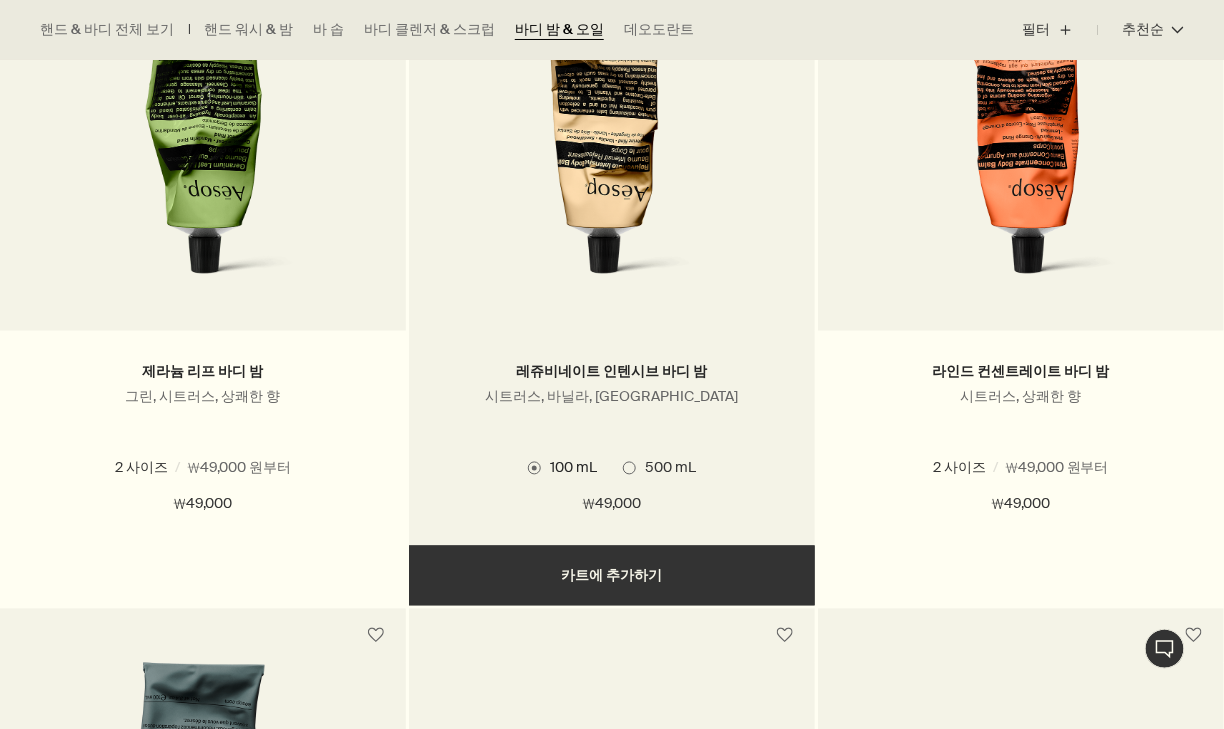 scroll, scrollTop: 1600, scrollLeft: 0, axis: vertical 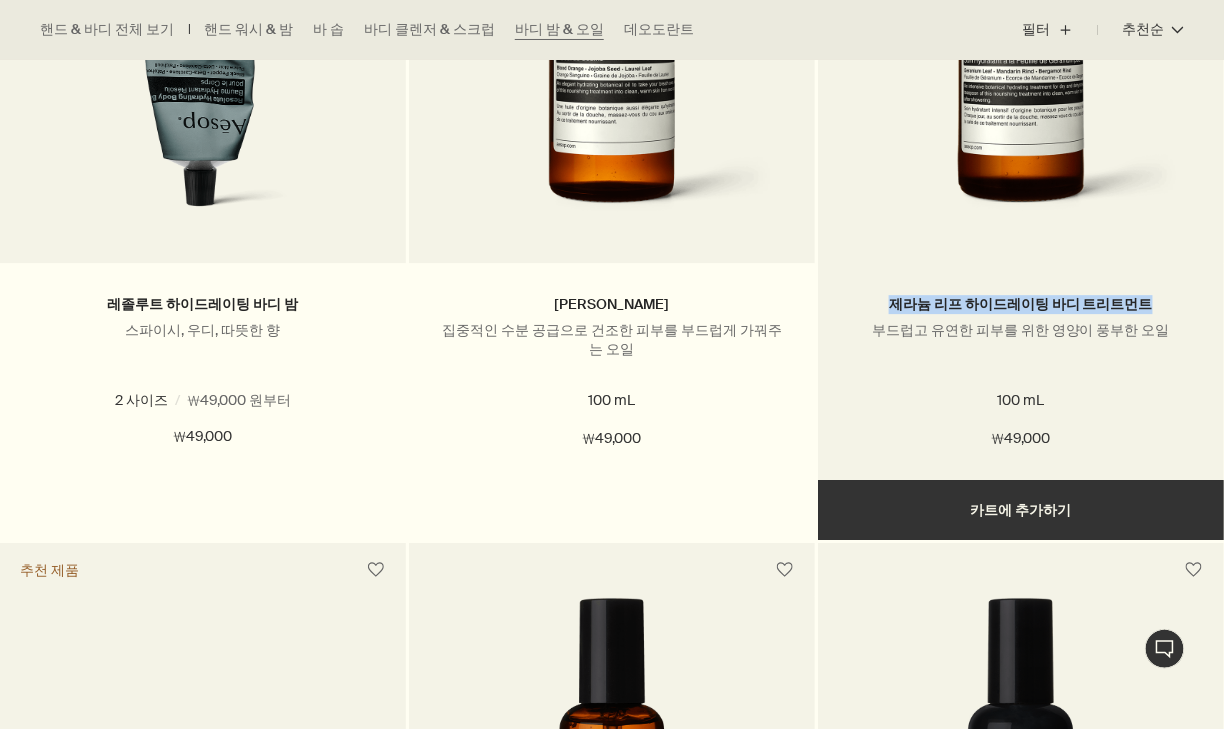 drag, startPoint x: 891, startPoint y: 299, endPoint x: 1177, endPoint y: 295, distance: 286.02798 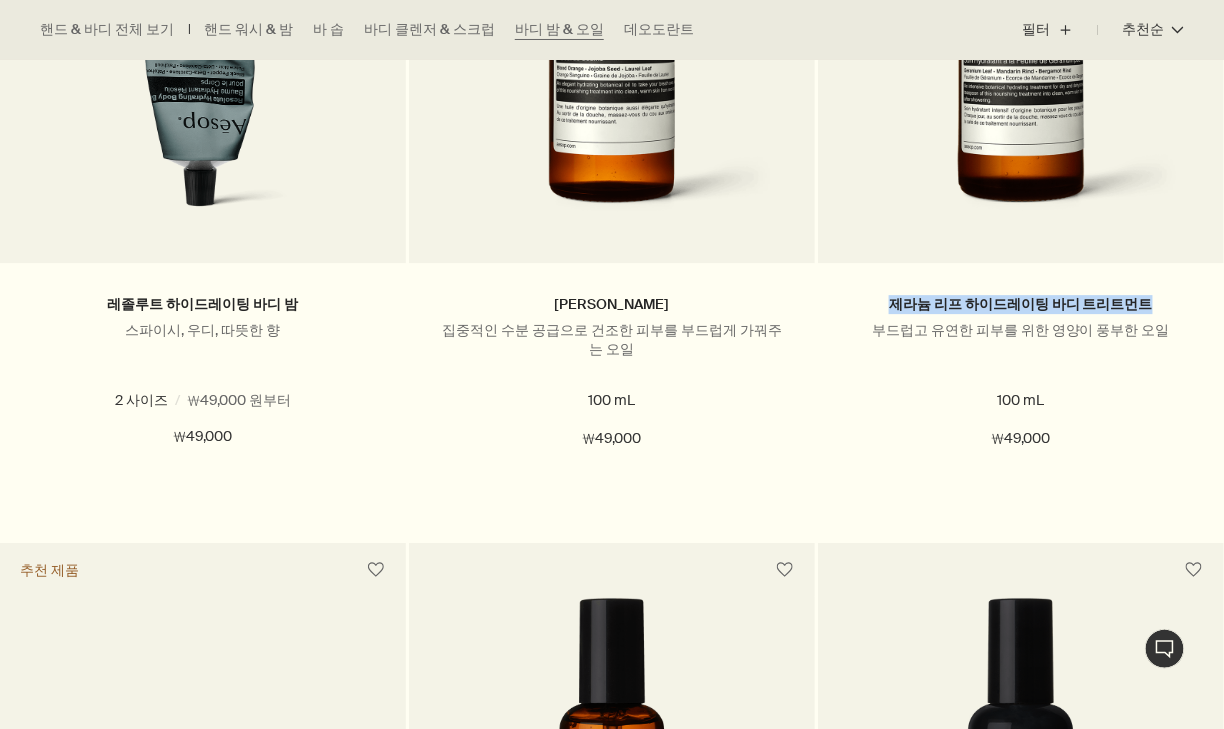 copy on "제라늄 리프 하이드레이팅 바디 트리트먼트" 